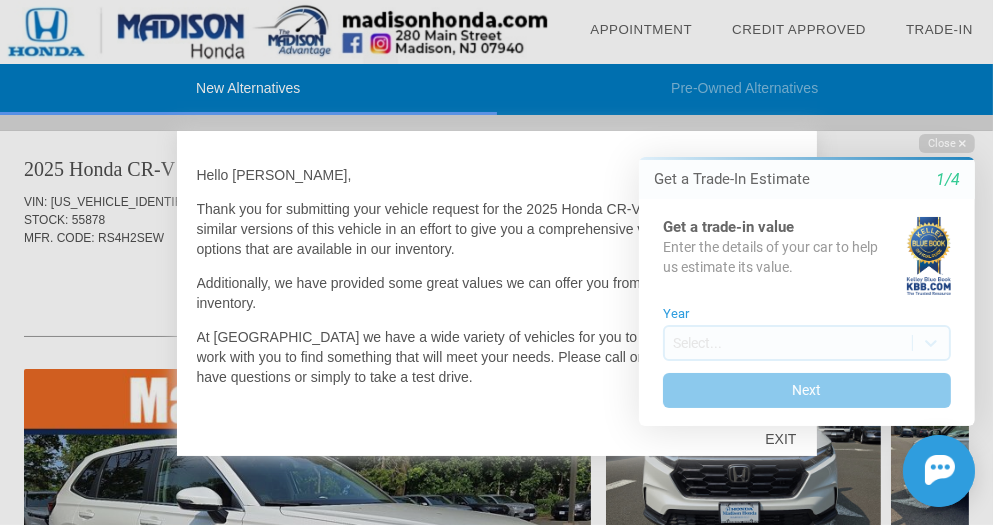 scroll, scrollTop: 0, scrollLeft: 0, axis: both 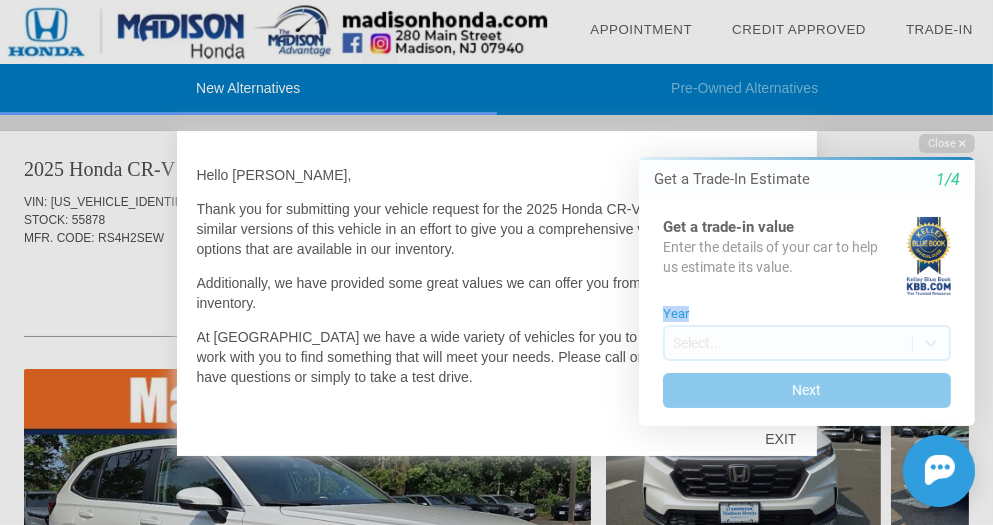 click on "Year" at bounding box center (806, 314) 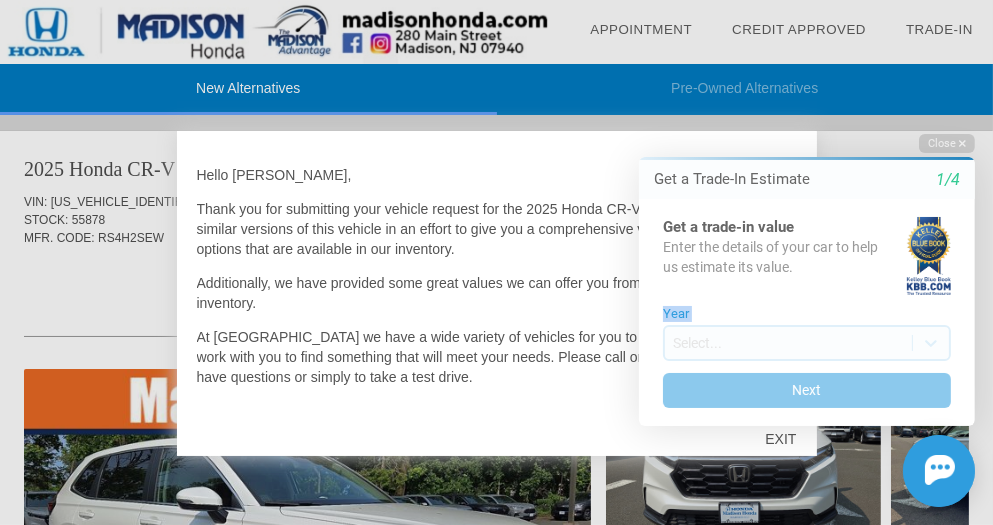 click on "Year" at bounding box center (806, 314) 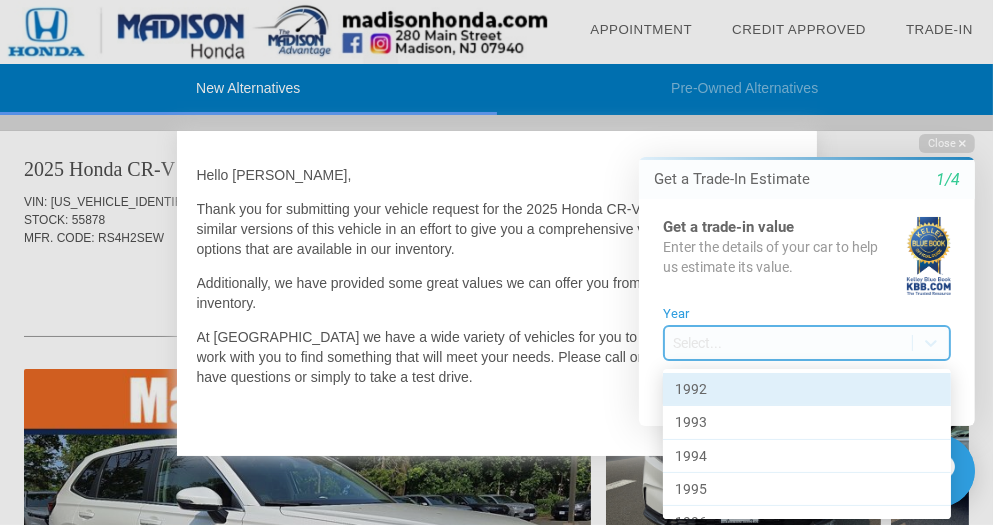 click on "Welcome! Get a Trade-In Estimate 1/4 Get a trade-in value Enter the details of your car to help us estimate its value. Year Select... Next Close Get a Trade-In Estimate 1/4 Get a trade-in value Enter the details of your car to help us estimate its value. Year      option 1992 focused, 1 of 34. 34 results available. Use Up and Down to choose options, press Enter to select the currently focused option, press Escape to exit the menu, press Tab to select the option and exit the menu. Select... Next Chat Assistance Initial Toast 1992 1993 1994 1995 1996 1997 1998 1999 2000 2001 2002 2003 2004 2005 2006 2007 2008 2009 2010 2011 2012 2013 2014 2015 2016 2017 2018 2019 2020 2021 2022 2023 2024 2025" at bounding box center [794, 116] 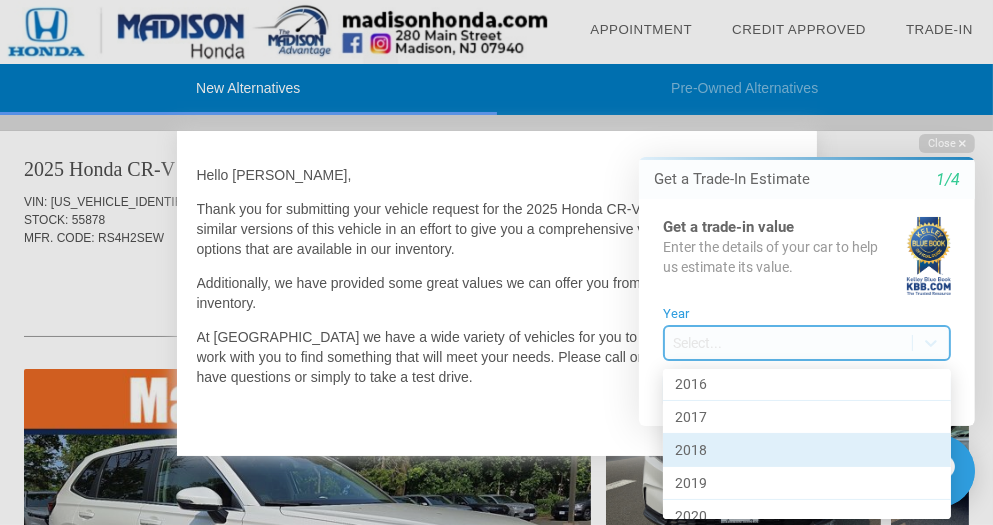 scroll, scrollTop: 900, scrollLeft: 0, axis: vertical 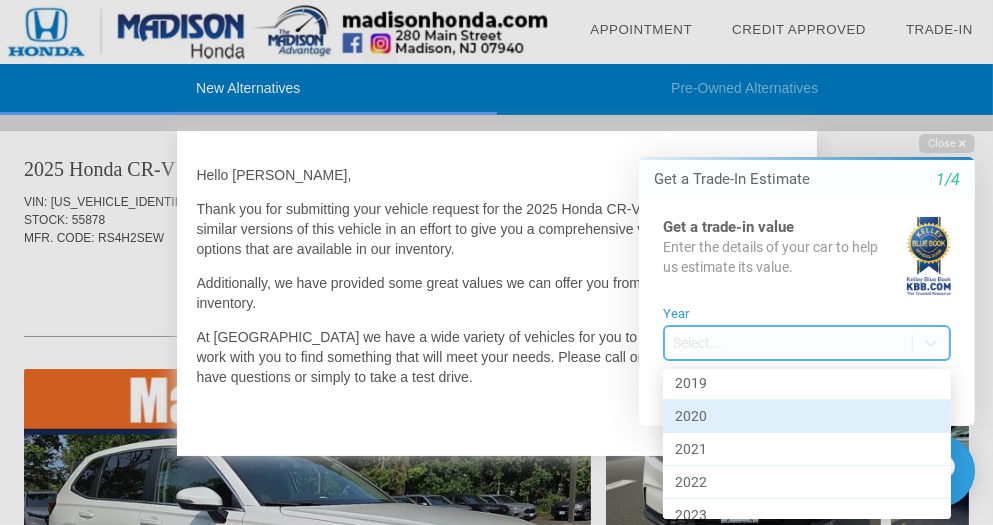 click on "2020" at bounding box center [806, 416] 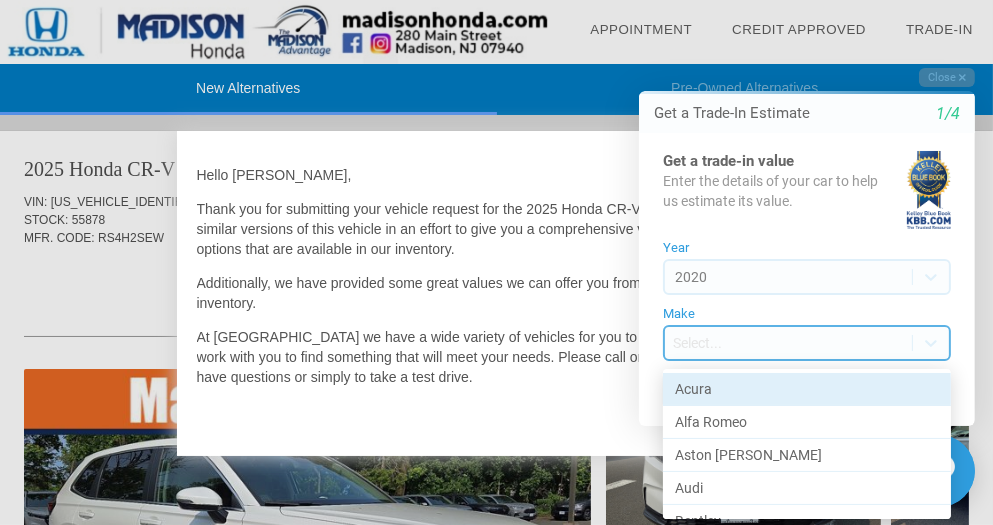 click on "Welcome! Get a Trade-In Estimate 1/4 Get a trade-in value Enter the details of your car to help us estimate its value. Year 2020 Make Select... Next Close Get a Trade-In Estimate 1/4 Get a trade-in value Enter the details of your car to help us estimate its value. Year 2020 Make      option Acura focused, 1 of 44. 44 results available. Use Up and Down to choose options, press Enter to select the currently focused option, press Escape to exit the menu, press Tab to select the option and exit the menu. Select... Next Chat Assistance Initial Toast Acura Alfa Romeo Aston Martin Audi Bentley BMW Buick Cadillac Chevrolet Chrysler Dodge Ferrari FIAT Ford Freightliner Genesis GMC Honda Hyundai INFINITI Jaguar Jeep Kia Lamborghini Land Rover Lexus Lincoln Lotus Maserati MAZDA McLaren Mercedes-Benz MINI Mitsubishi Nissan Polestar Porsche Ram Rolls-Royce Subaru Tesla Toyota Volkswagen Volvo" at bounding box center [794, 50] 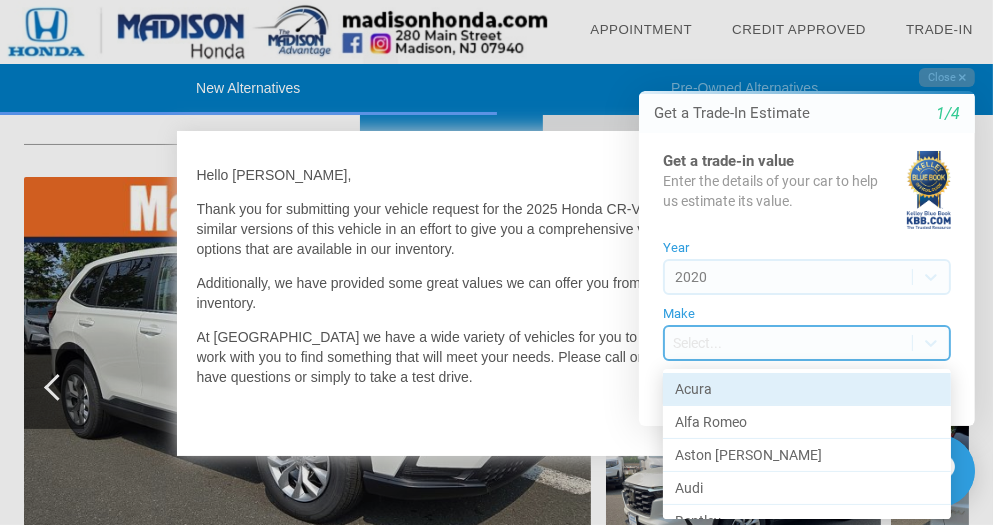 scroll, scrollTop: 200, scrollLeft: 0, axis: vertical 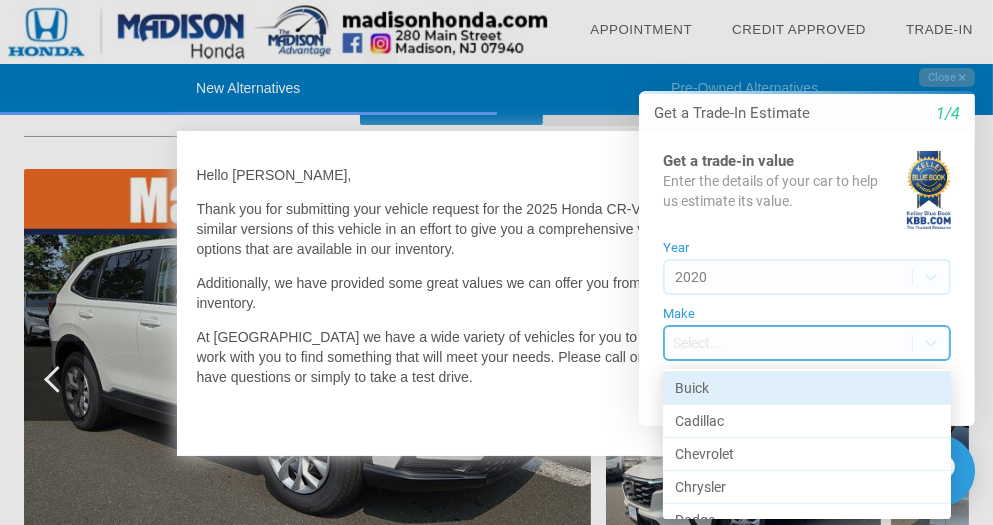 click on "Buick" at bounding box center [806, 388] 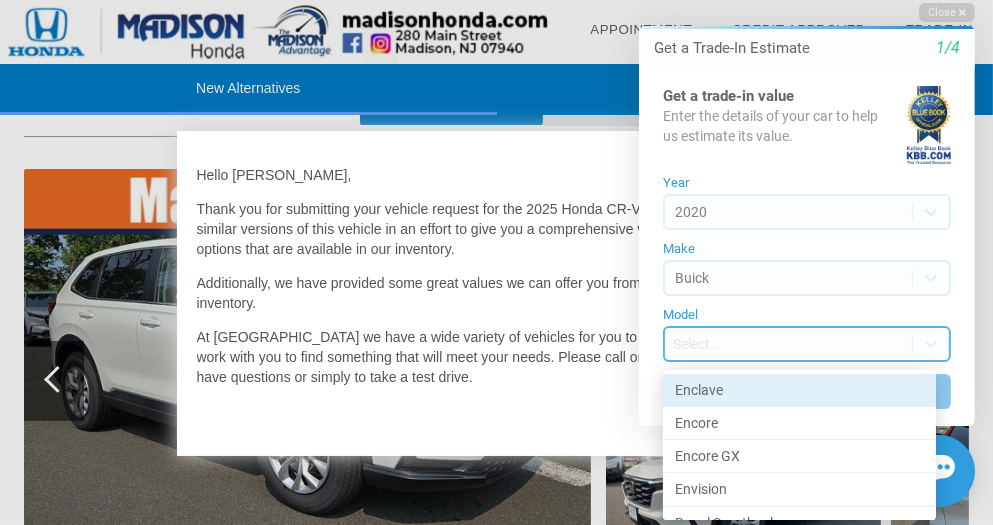 click on "Welcome! Get a Trade-In Estimate 1/4 Get a trade-in value Enter the details of your car to help us estimate its value. Year 2020 Make Buick Model Select... Next Close Get a Trade-In Estimate 1/4 Get a trade-in value Enter the details of your car to help us estimate its value. Year 2020 Make Buick Model      option Enclave focused, 1 of 6. 6 results available. Use Up and Down to choose options, press Enter to select the currently focused option, press Escape to exit the menu, press Tab to select the option and exit the menu. Select... Next Chat Assistance Initial Toast Enclave Encore Encore GX Envision Regal Sportback Regal TourX" at bounding box center (794, 0) 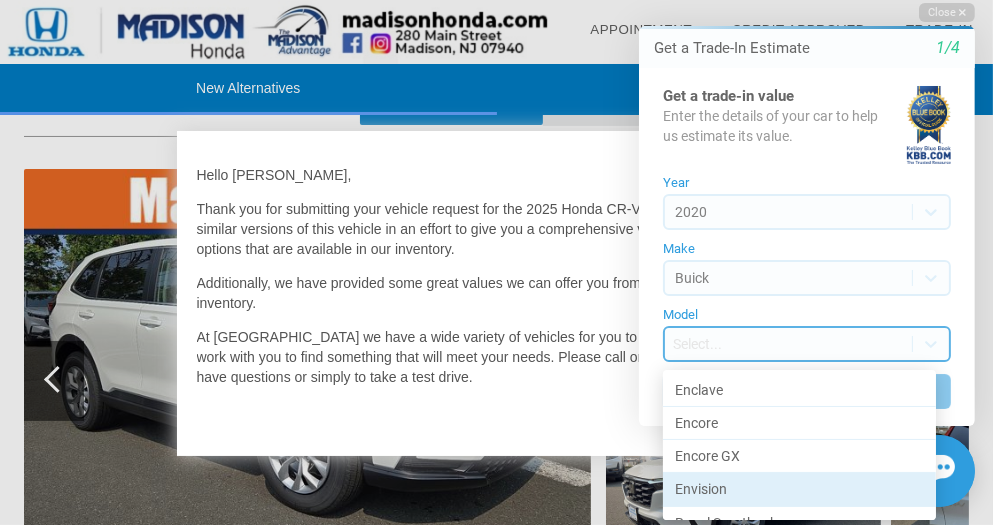 click on "Envision" at bounding box center [798, 489] 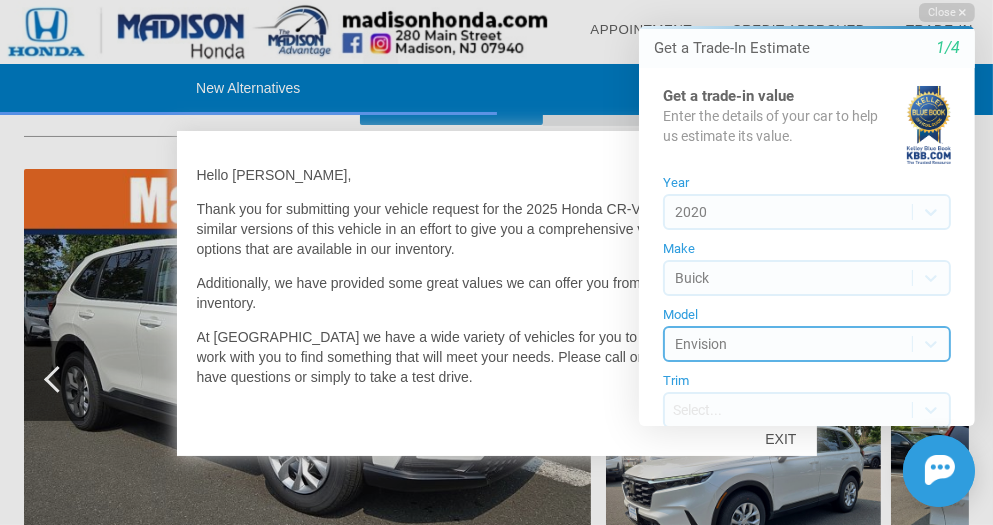 scroll, scrollTop: 300, scrollLeft: 0, axis: vertical 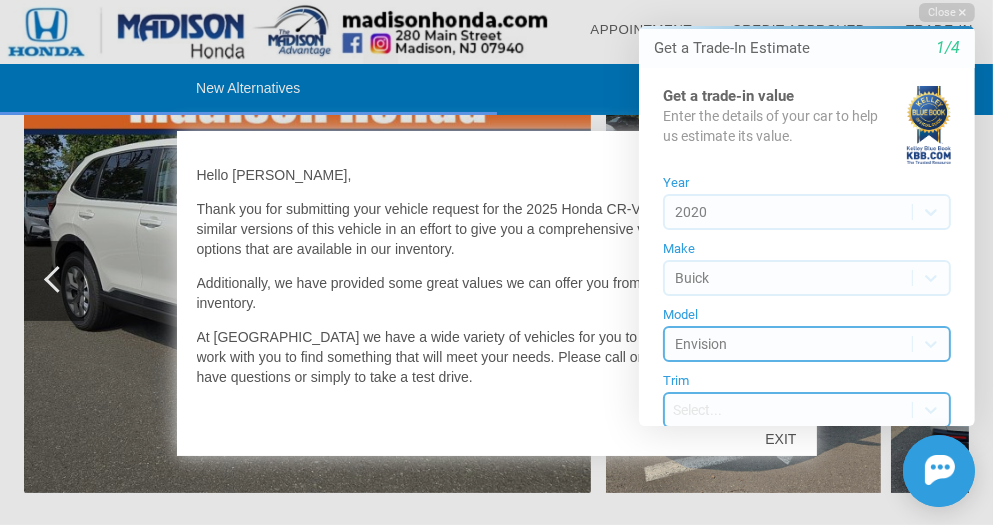 click on "Welcome! Get a Trade-In Estimate 1/4 Get a trade-in value Enter the details of your car to help us estimate its value. Year 2020 Make Buick Model Envision Trim Select... Next Close Get a Trade-In Estimate 1/4 Get a trade-in value Enter the details of your car to help us estimate its value. Year 2020 Make Buick Model   option Envision, selected.     6 results available. Select is focused , press Down to open the menu,  Envision Trim Select... Next Chat Assistance Initial Toast" at bounding box center [794, 0] 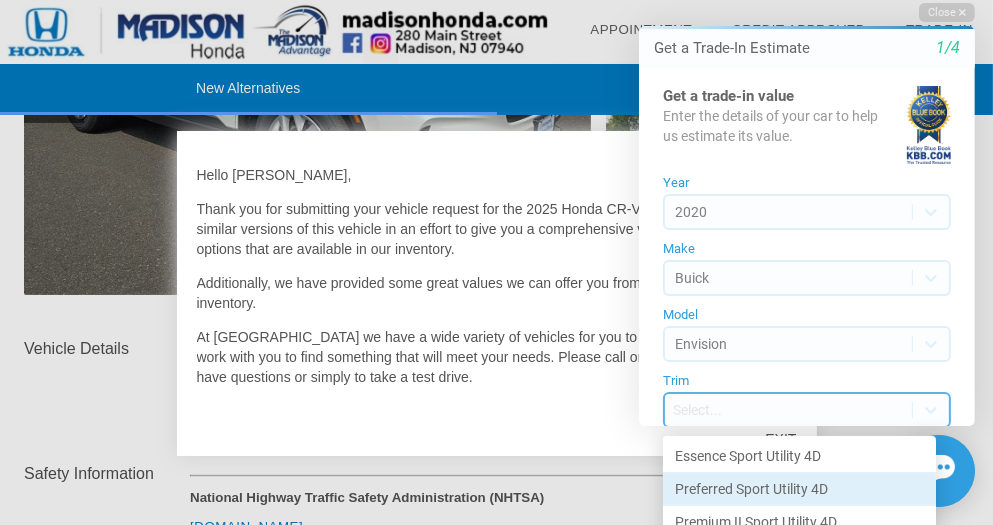 scroll, scrollTop: 500, scrollLeft: 0, axis: vertical 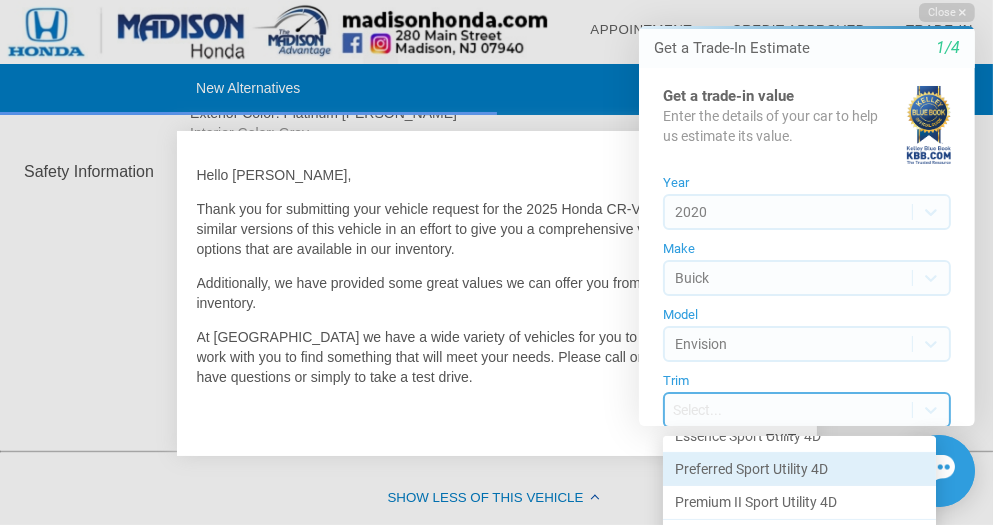 click on "Preferred Sport Utility 4D" at bounding box center [798, 469] 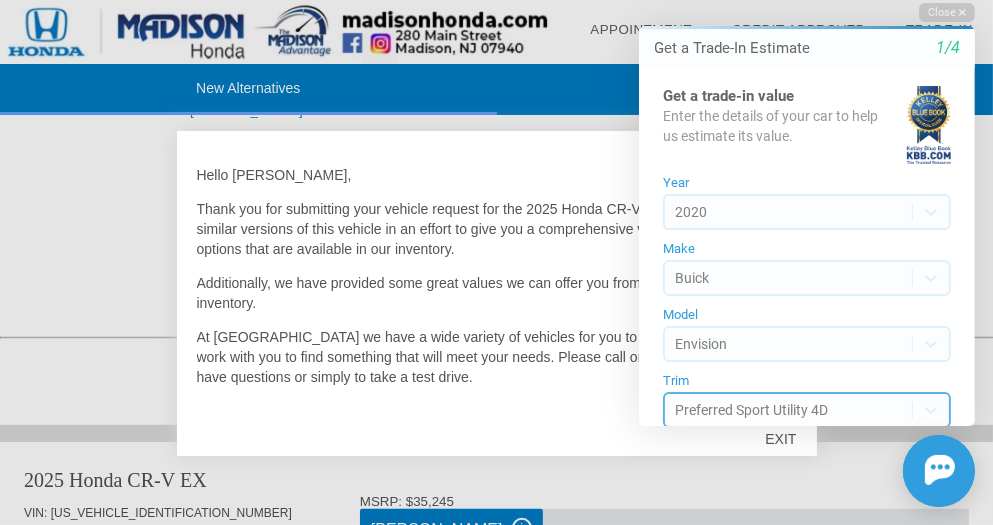 scroll, scrollTop: 1000, scrollLeft: 0, axis: vertical 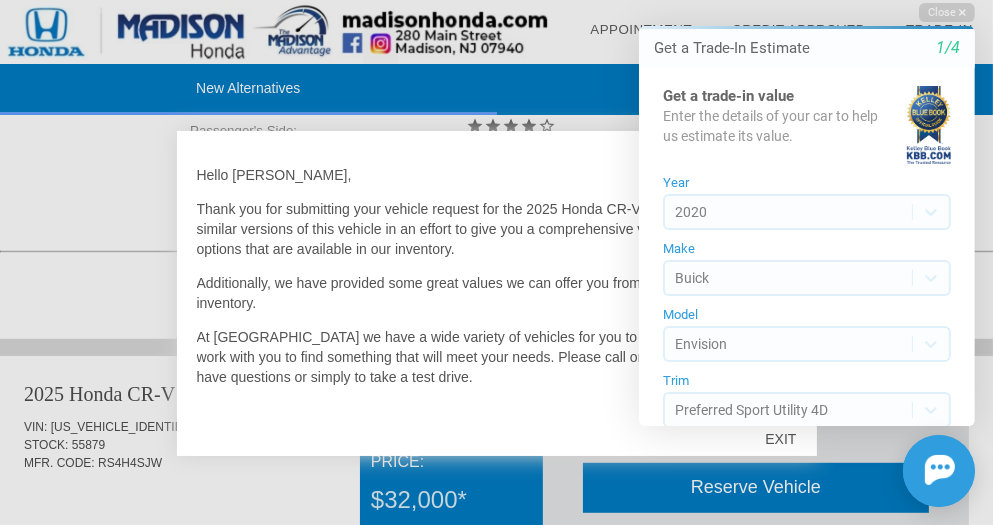 click on "Initial Toast" at bounding box center [794, 471] 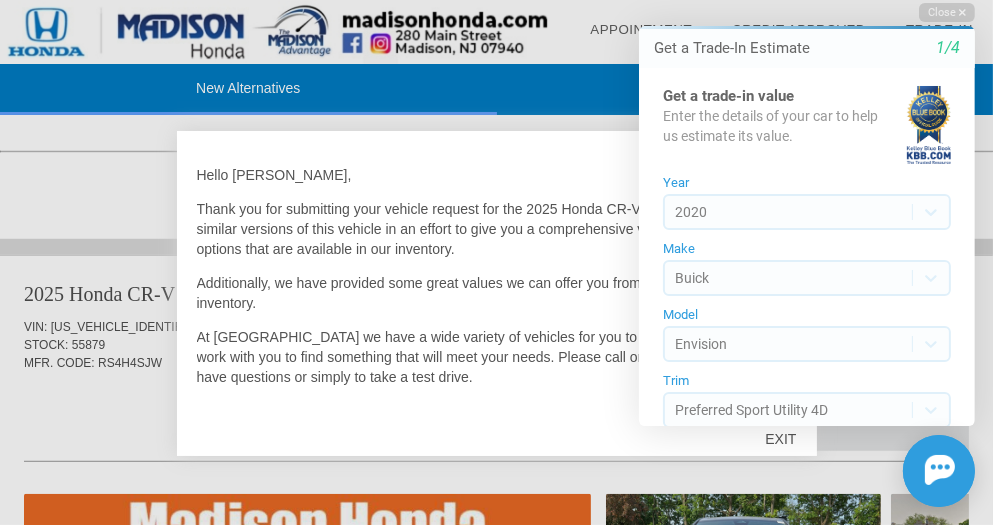 scroll, scrollTop: 1000, scrollLeft: 0, axis: vertical 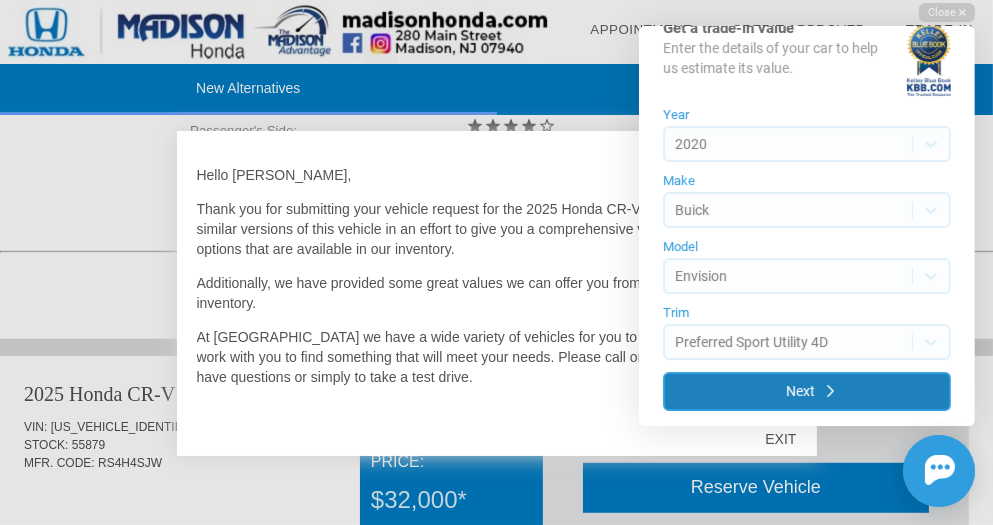 click on "Next" at bounding box center [806, 391] 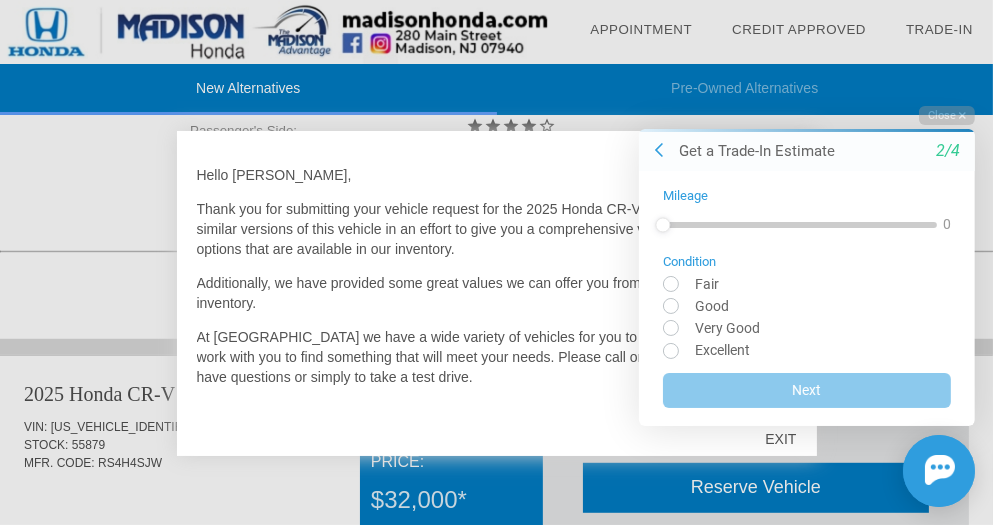 scroll, scrollTop: 0, scrollLeft: 0, axis: both 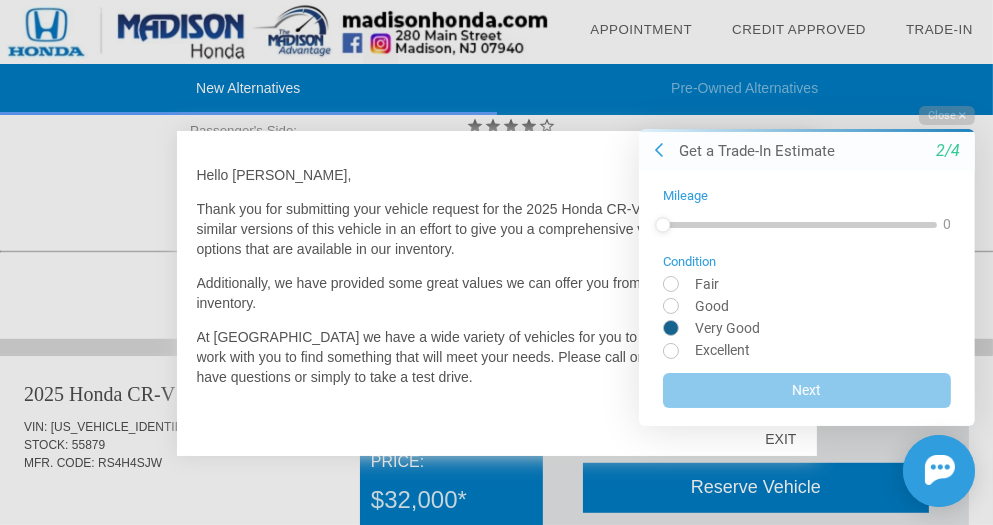 click at bounding box center (806, 326) 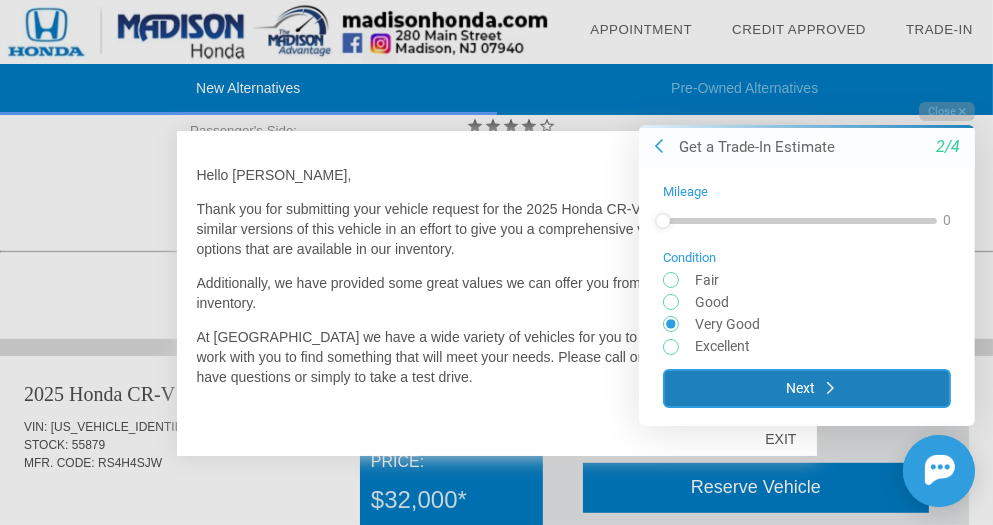 click on "Next" at bounding box center [806, 388] 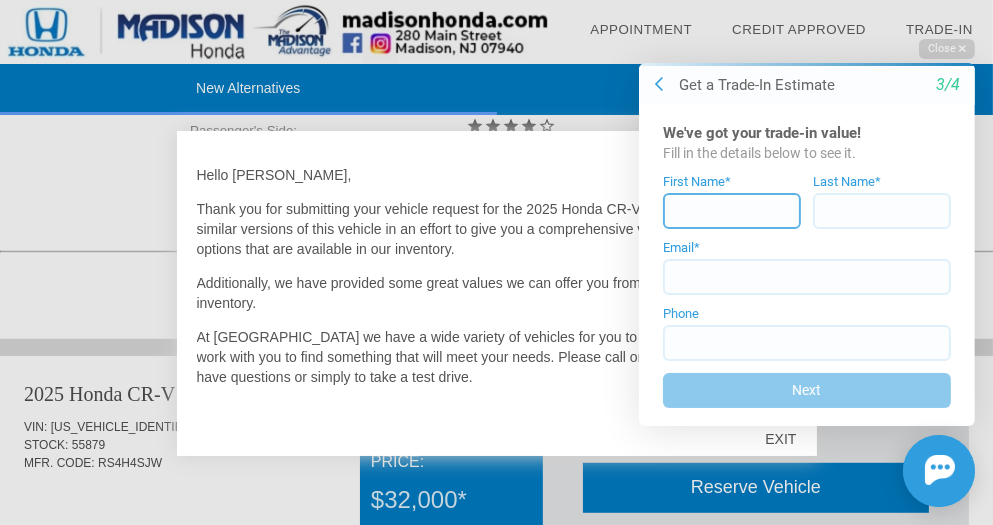 click at bounding box center (731, 211) 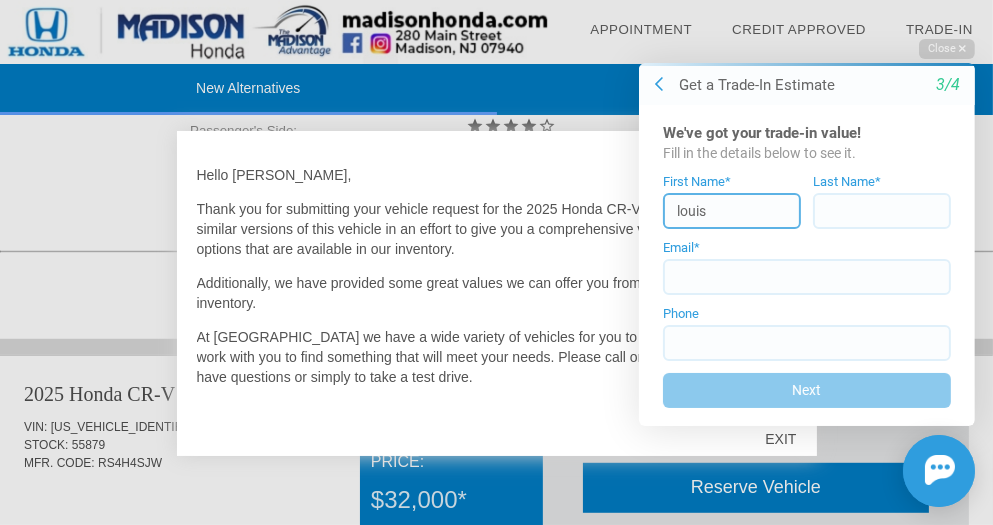 type on "louis" 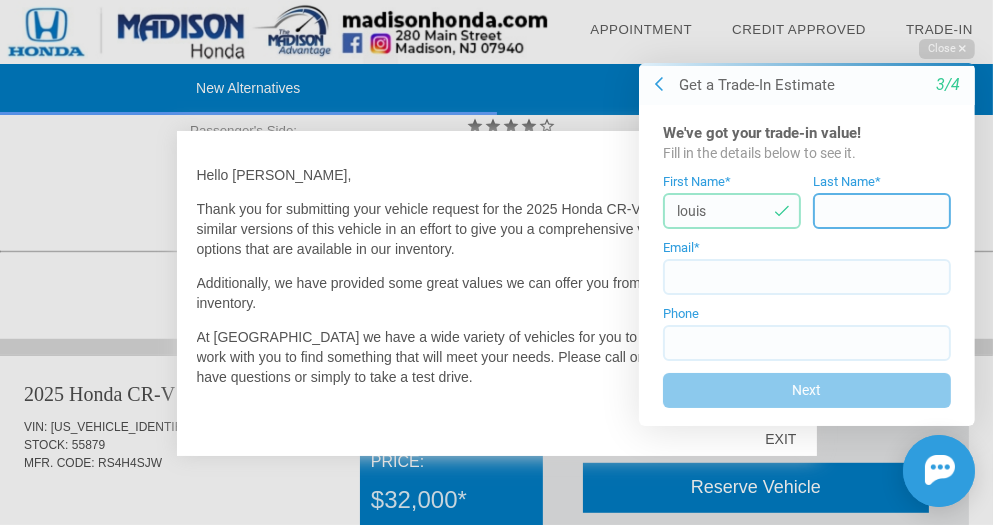 click at bounding box center (881, 211) 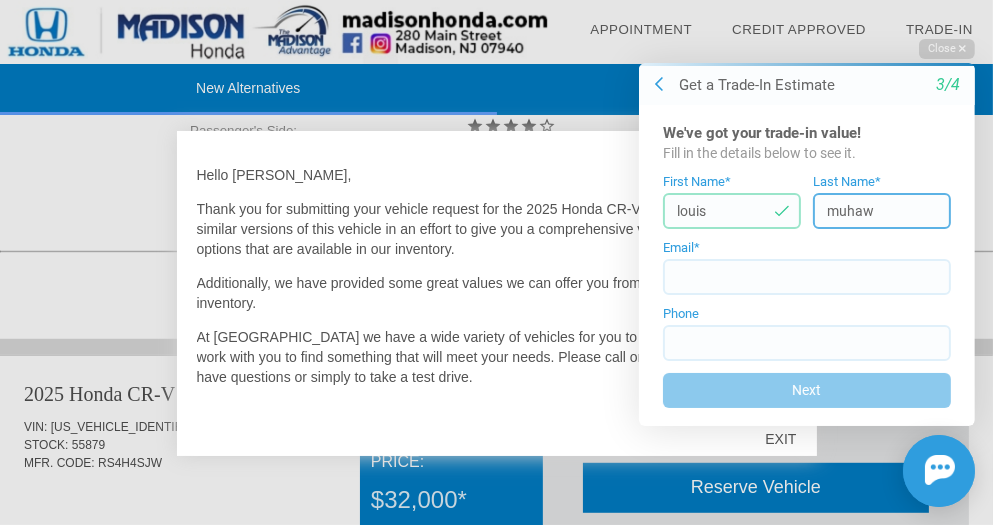 type on "muhaw" 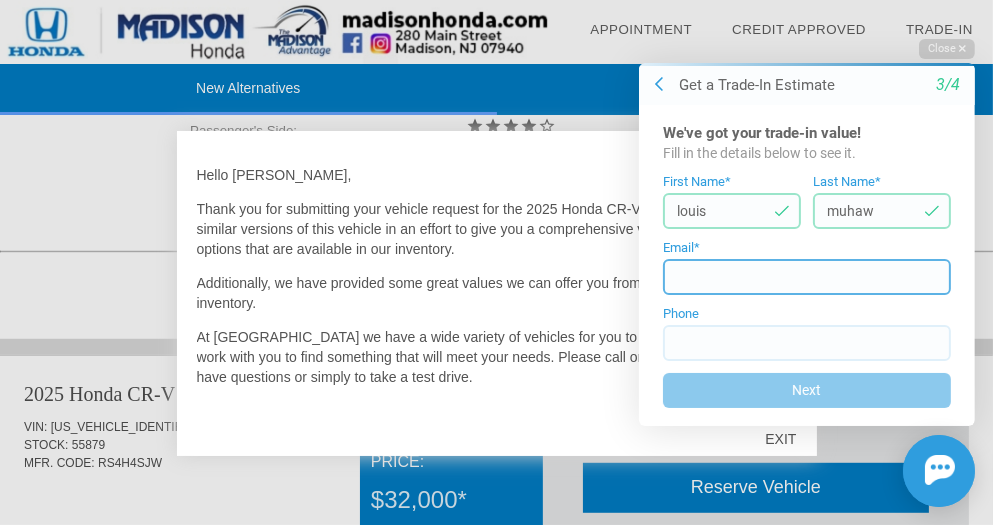 click at bounding box center (806, 277) 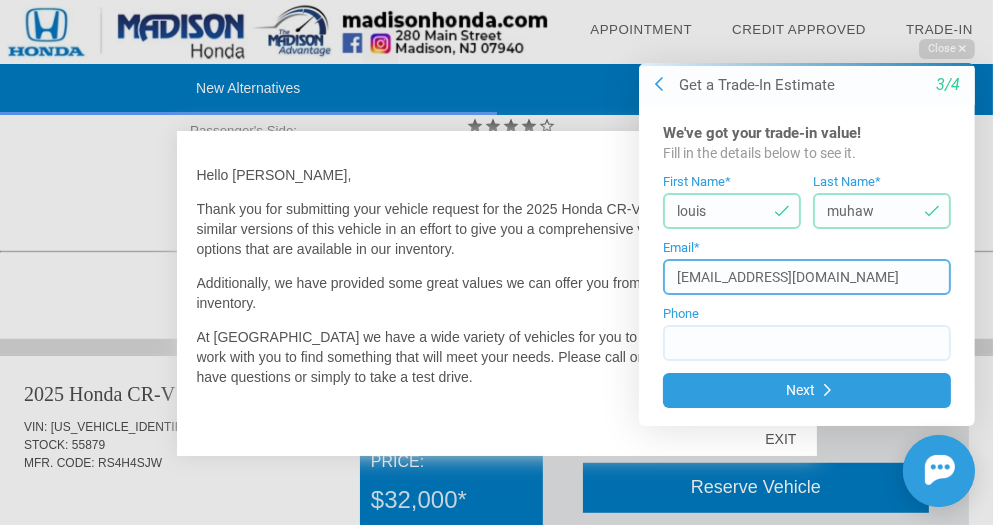 type on "lmjm08@yahoo.com" 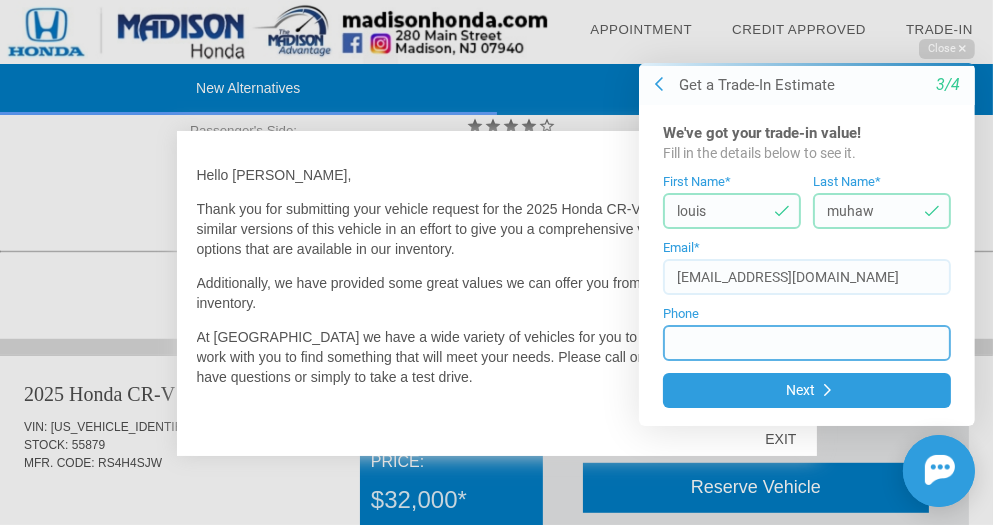 click at bounding box center [806, 343] 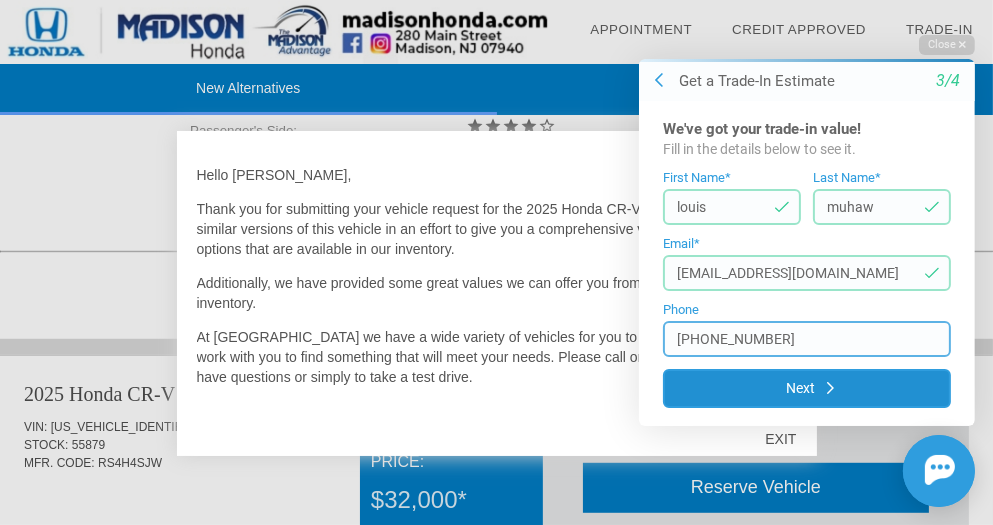 type on "(973) 668-3017" 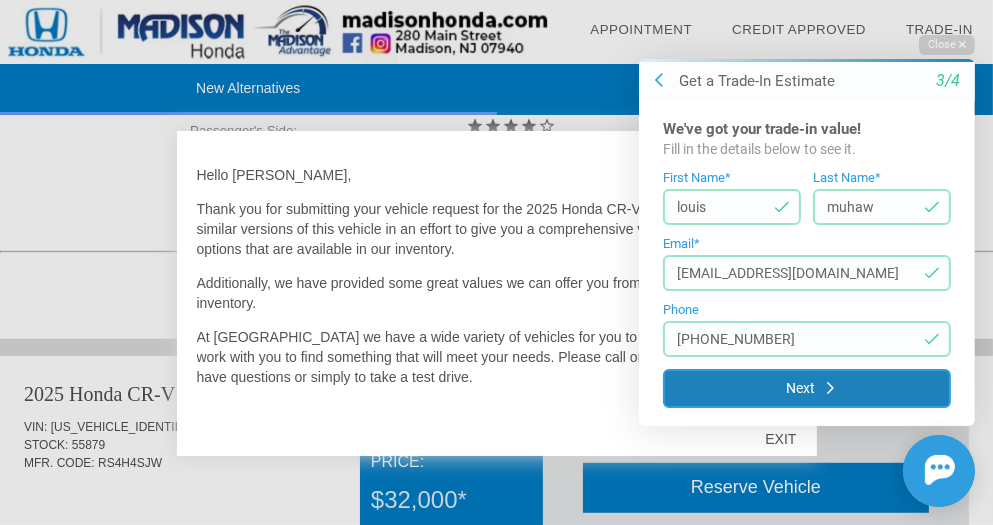 click on "Next" at bounding box center (806, 387) 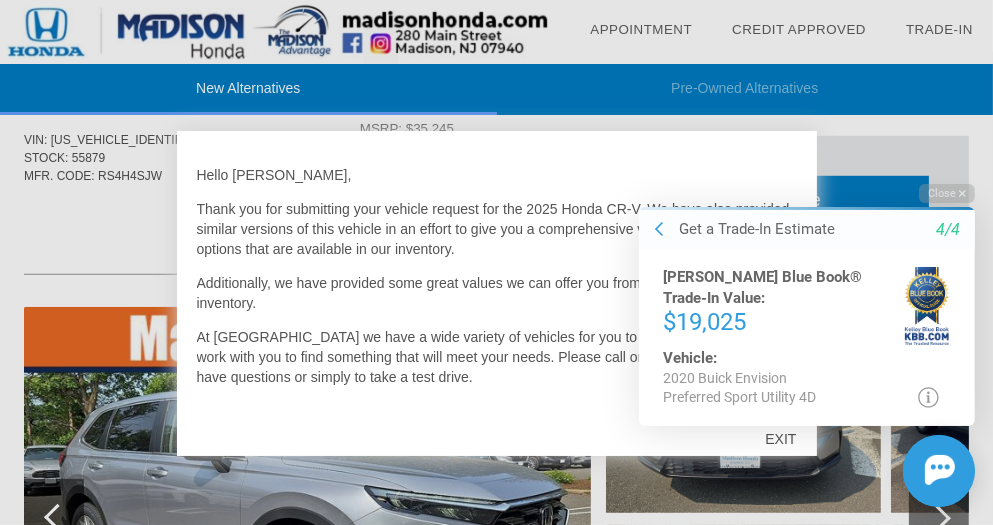 scroll, scrollTop: 1400, scrollLeft: 0, axis: vertical 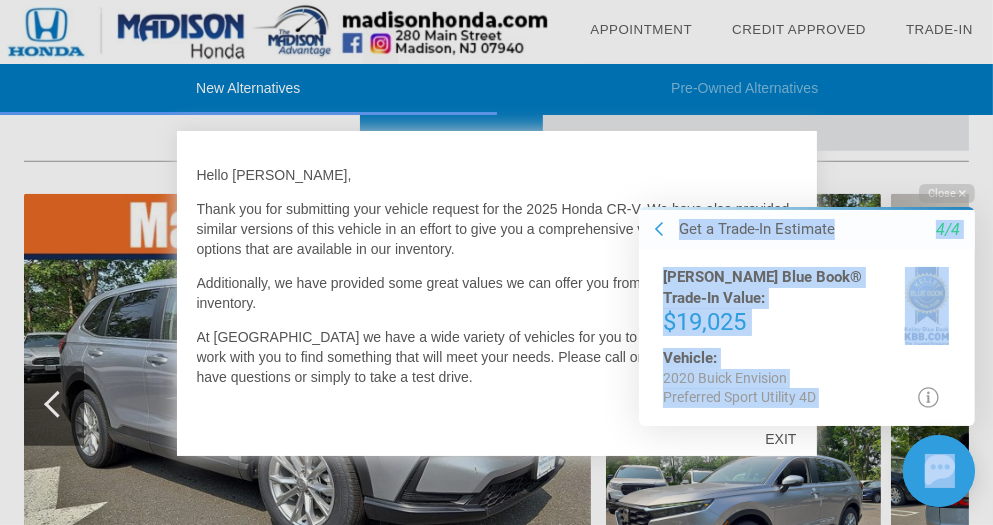 drag, startPoint x: 634, startPoint y: 234, endPoint x: 894, endPoint y: 455, distance: 341.23453 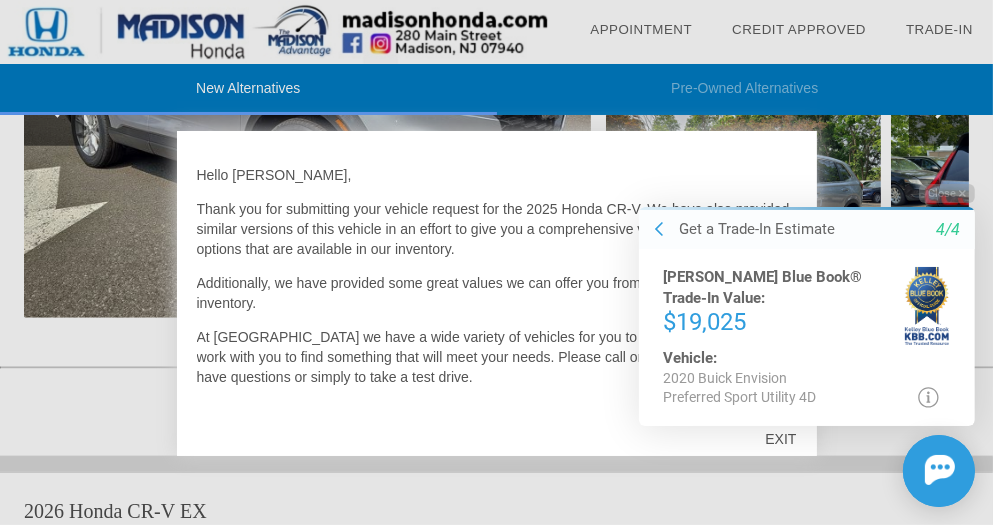 scroll, scrollTop: 1800, scrollLeft: 0, axis: vertical 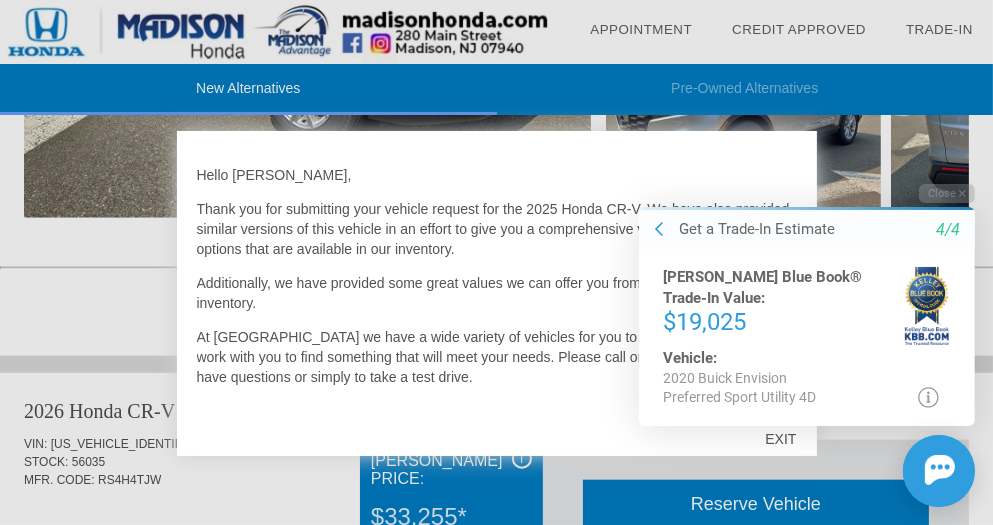 click on "Hello Louis,
Thank you for submitting your vehicle request for the 2025 Honda CR-V. We have also provided similar versions of this vehicle in an effort to give you a comprehensive view of the different options that are available in our inventory.
Additionally, we have provided some great values we can offer you from our pre-owned inventory.
At Madison Honda we have a wide variety of vehicles for you to choose from and will work with you to find something that will meet your needs. Please call or stop by anytime if you have questions or simply to take a test drive.
EXIT" at bounding box center (497, 293) 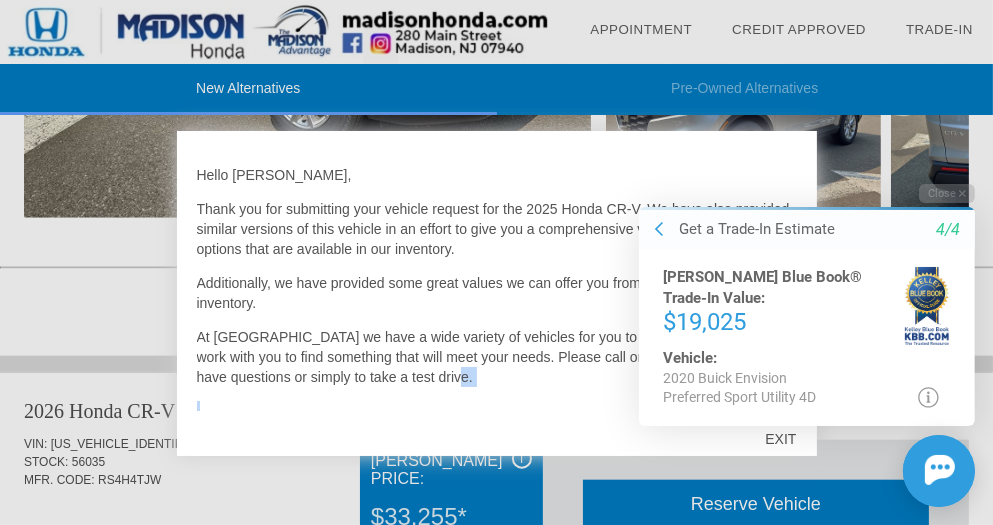 click on "Hello Louis,
Thank you for submitting your vehicle request for the 2025 Honda CR-V. We have also provided similar versions of this vehicle in an effort to give you a comprehensive view of the different options that are available in our inventory.
Additionally, we have provided some great values we can offer you from our pre-owned inventory.
At Madison Honda we have a wide variety of vehicles for you to choose from and will work with you to find something that will meet your needs. Please call or stop by anytime if you have questions or simply to take a test drive.
EXIT" at bounding box center [497, 293] 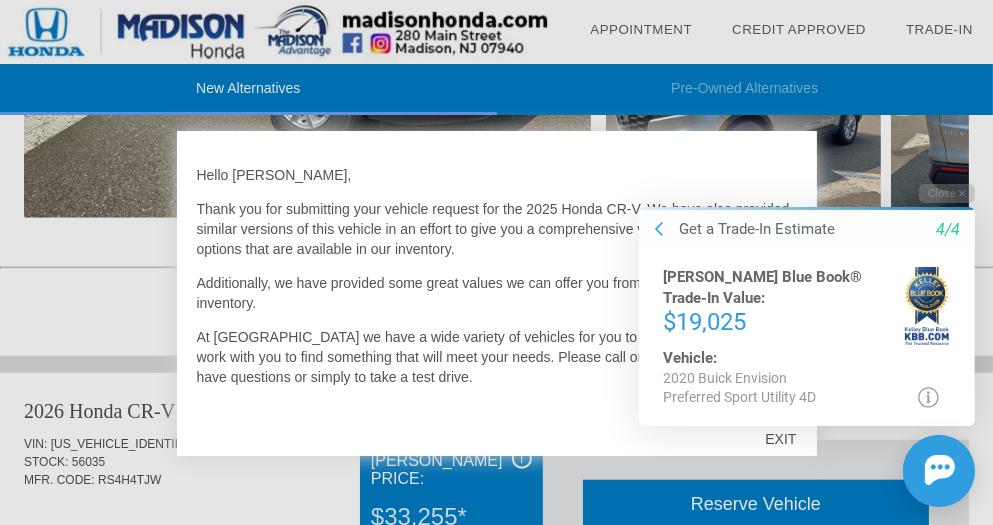 click at bounding box center [496, 262] 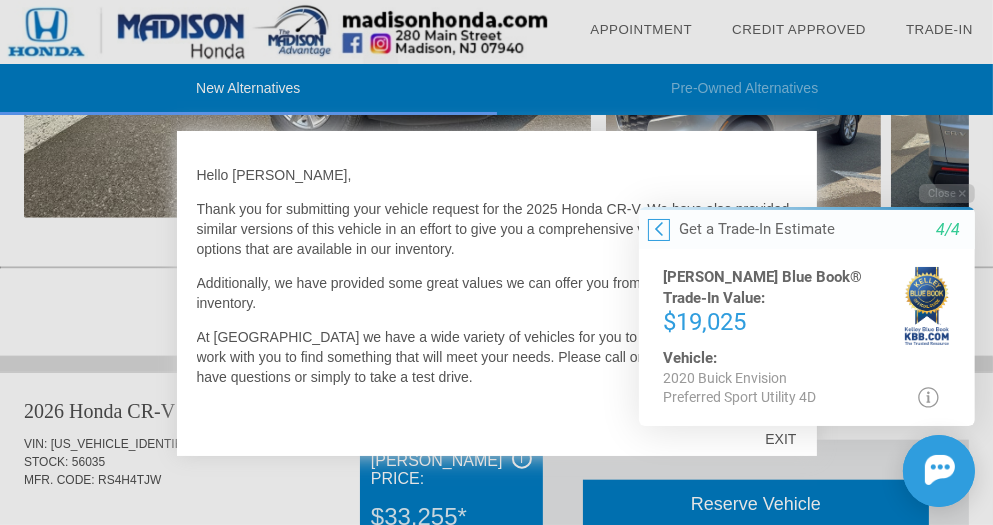click 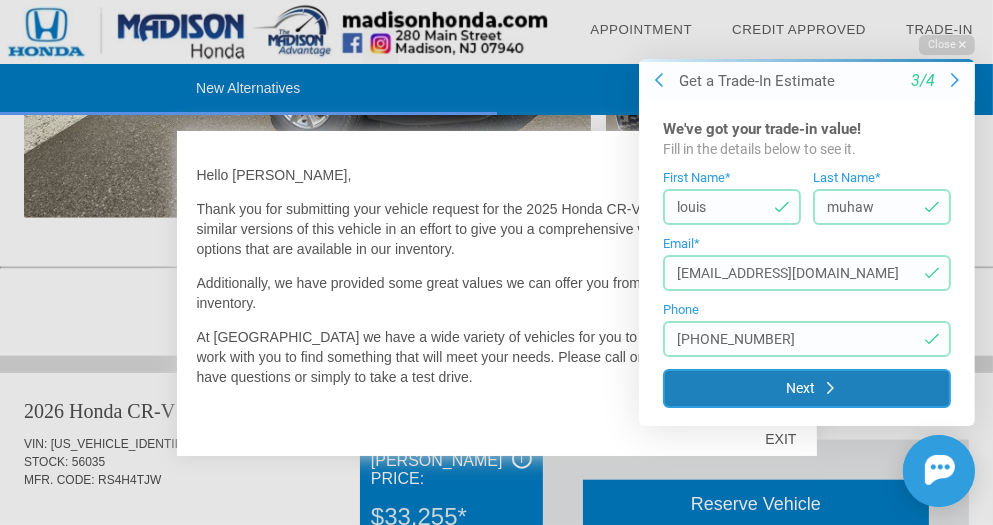 click on "Next" at bounding box center [806, 387] 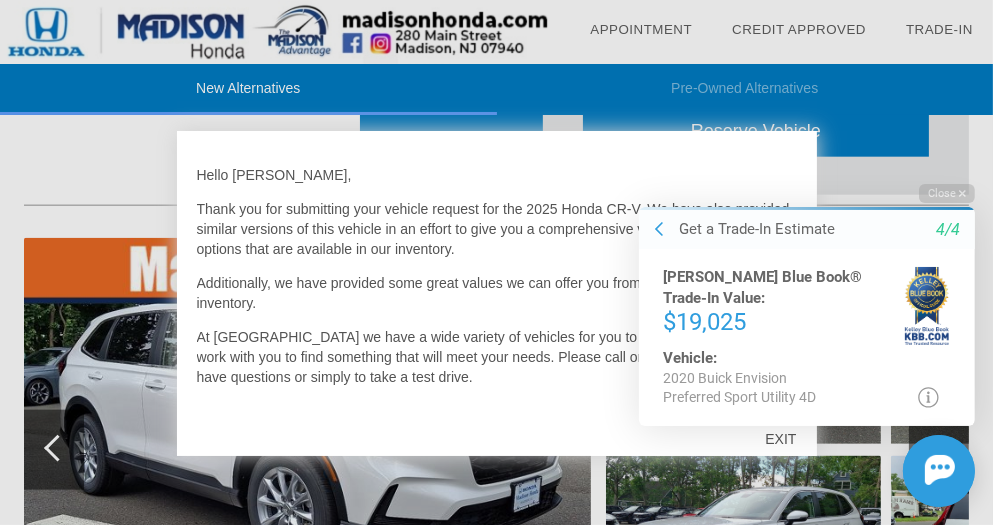 scroll, scrollTop: 2200, scrollLeft: 0, axis: vertical 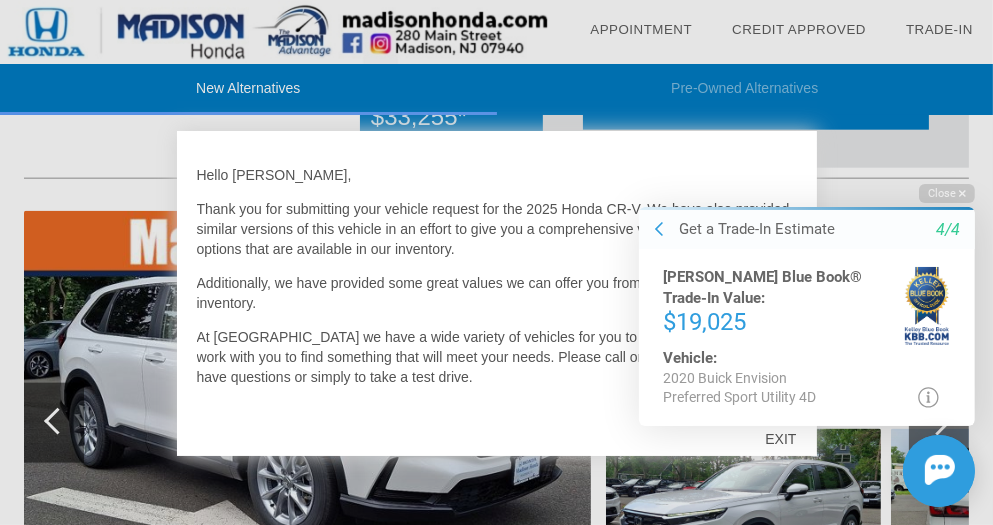click on "Initial Toast" at bounding box center (794, 470) 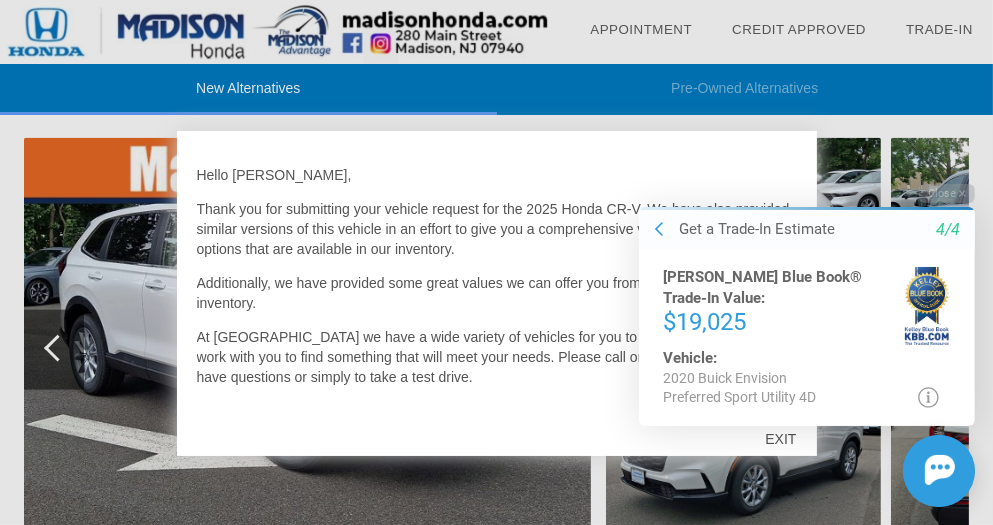scroll, scrollTop: 2400, scrollLeft: 0, axis: vertical 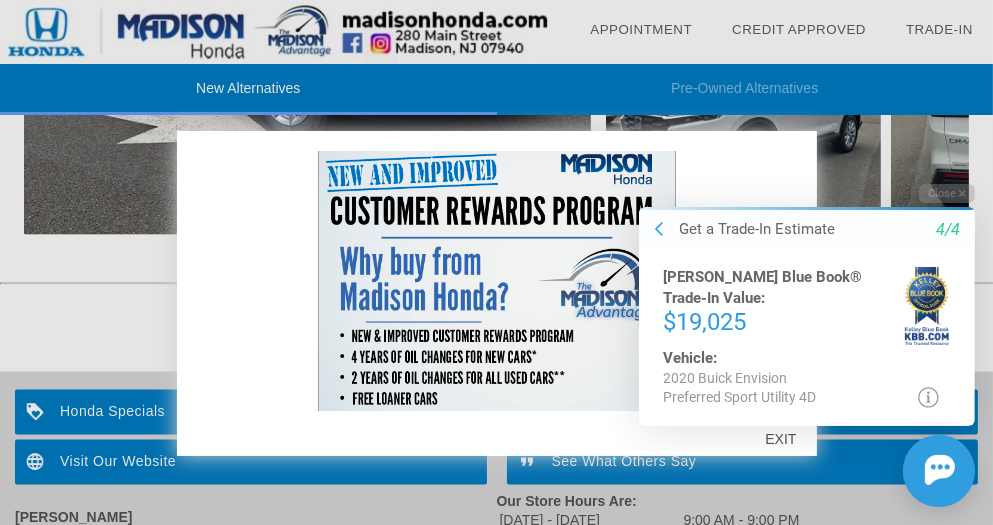click on "Initial Toast" at bounding box center [794, 470] 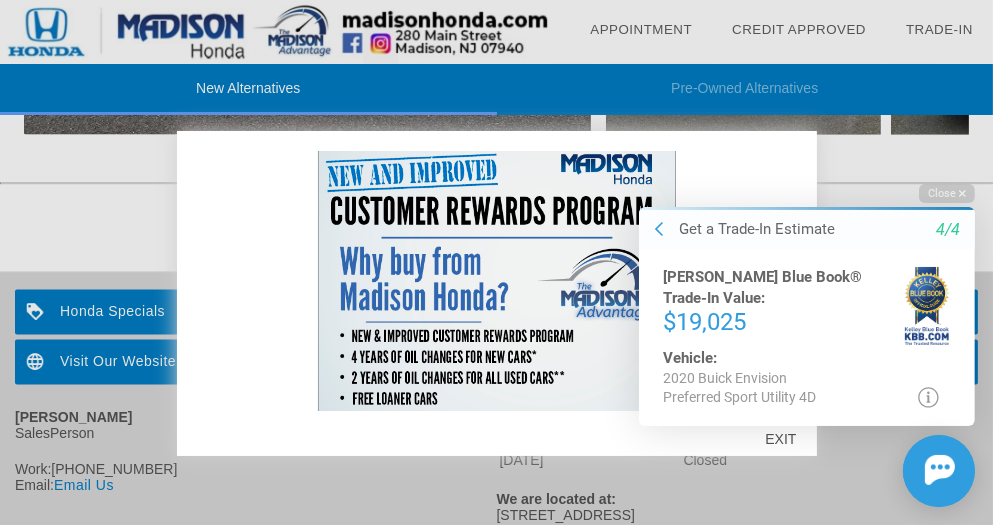 scroll, scrollTop: 2771, scrollLeft: 0, axis: vertical 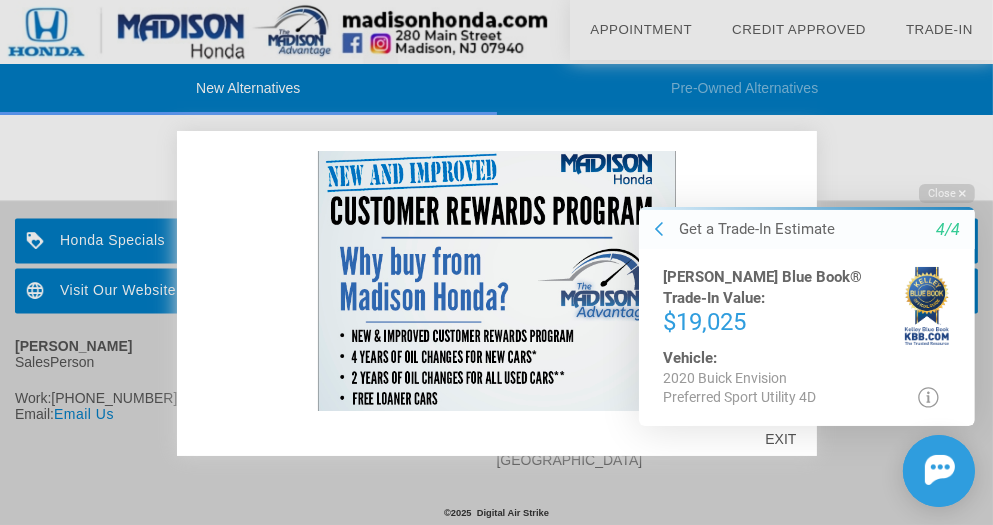 click on "4/4" at bounding box center [947, 229] 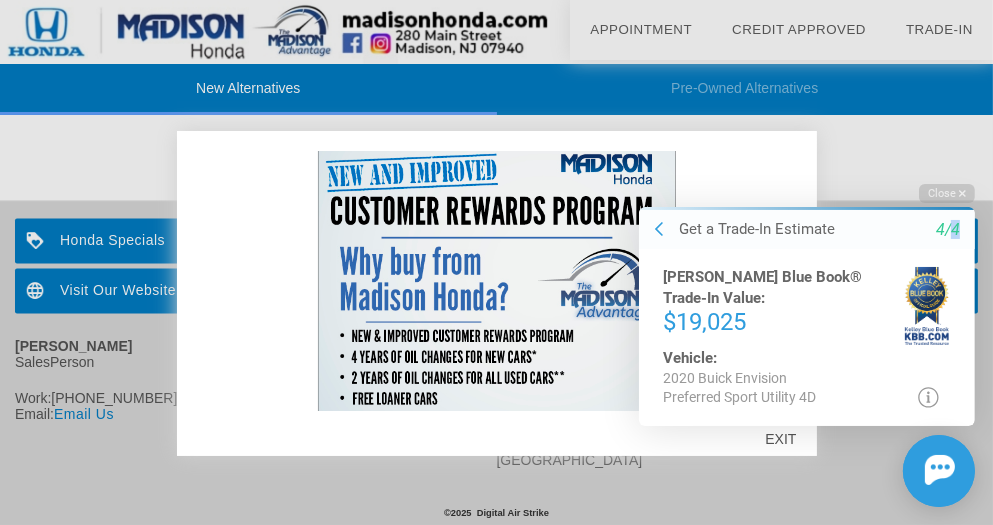 click on "4/4" at bounding box center [947, 229] 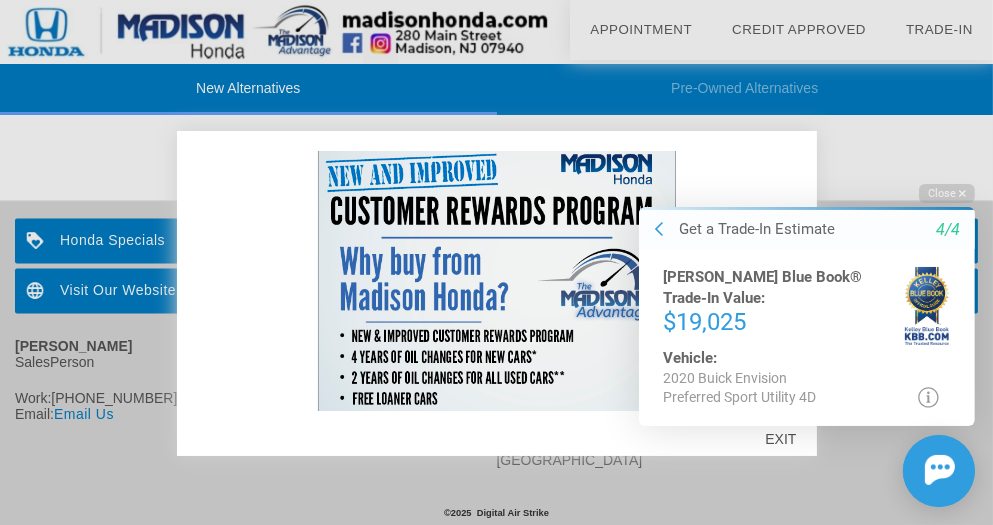 click on "4/4" at bounding box center [947, 229] 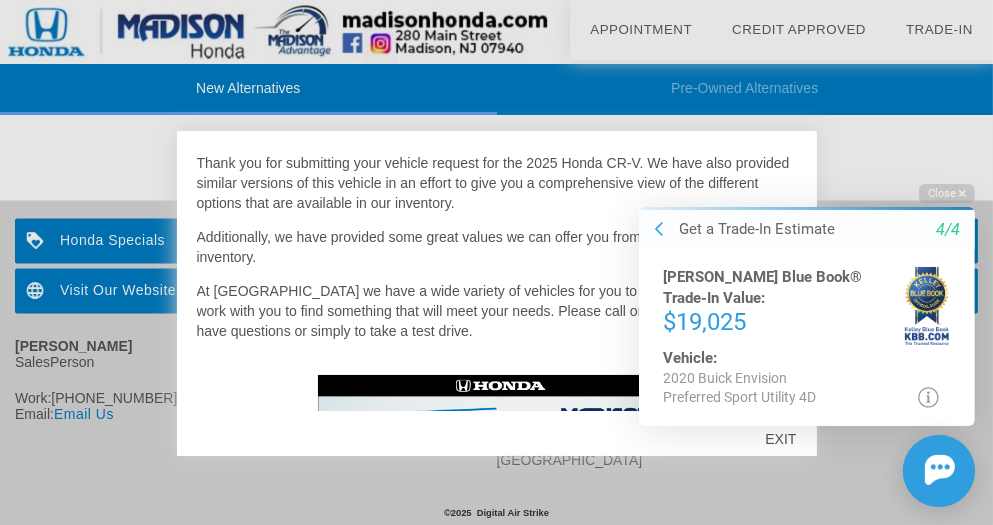 scroll, scrollTop: 0, scrollLeft: 0, axis: both 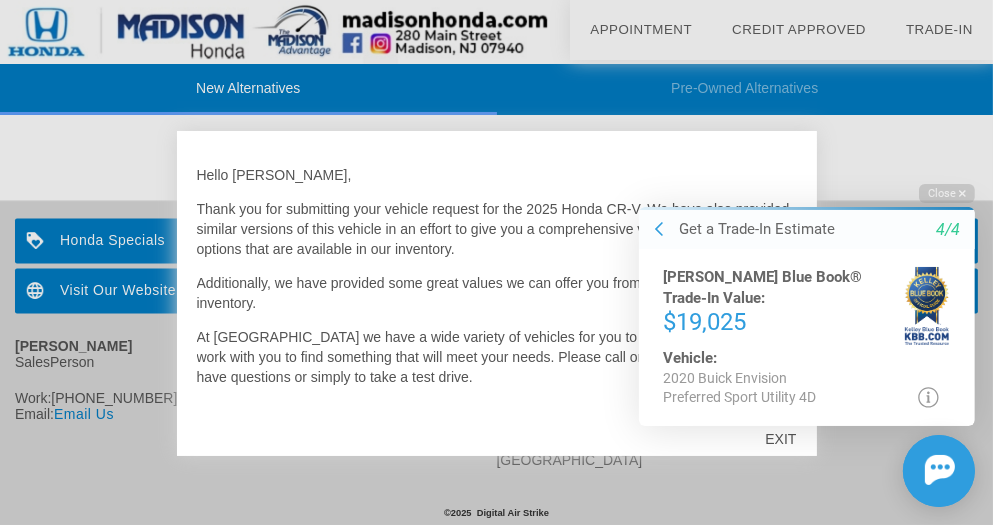 click at bounding box center (496, 262) 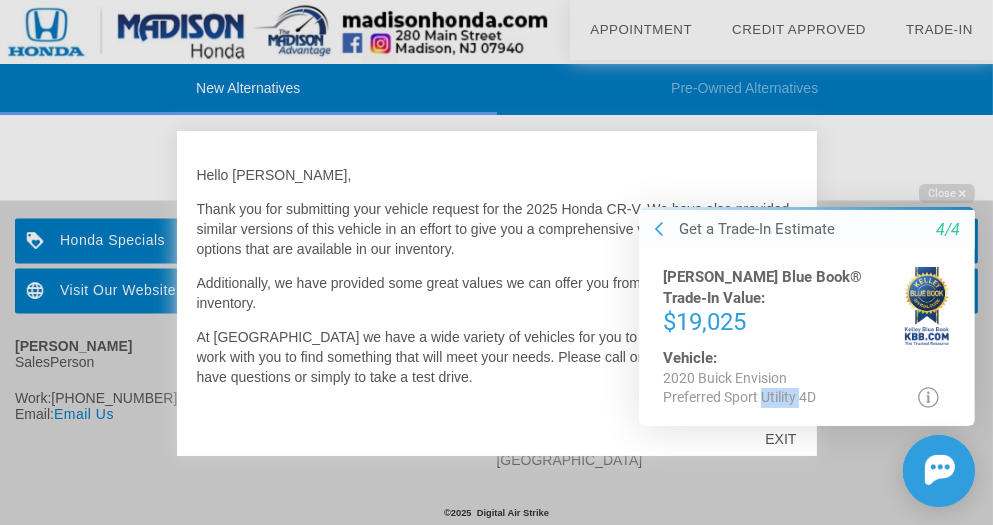 click on "Close Get a Trade-In Estimate 4/4 Kelley Blue Book® Trade-In Value: $19,025 Vehicle: 2020   Buick   Envision   Preferred Sport Utility 4D
© 2025 Kelley Blue Book Co., Inc. All rights reserved.
7/12/2025 Edition for 93101.
Values and pricing are the opinions of Kelley Blue Book, and the actual price of a vehicle may vary.
The value and pricing information displayed for a particular vehicle is based upon the specification,
mileage and/or condition information provided by the person generating this report.
Kelley Blue Book assumes no responsibility for errors or omissions.
Chat Assistance Initial Toast" at bounding box center (794, 344) 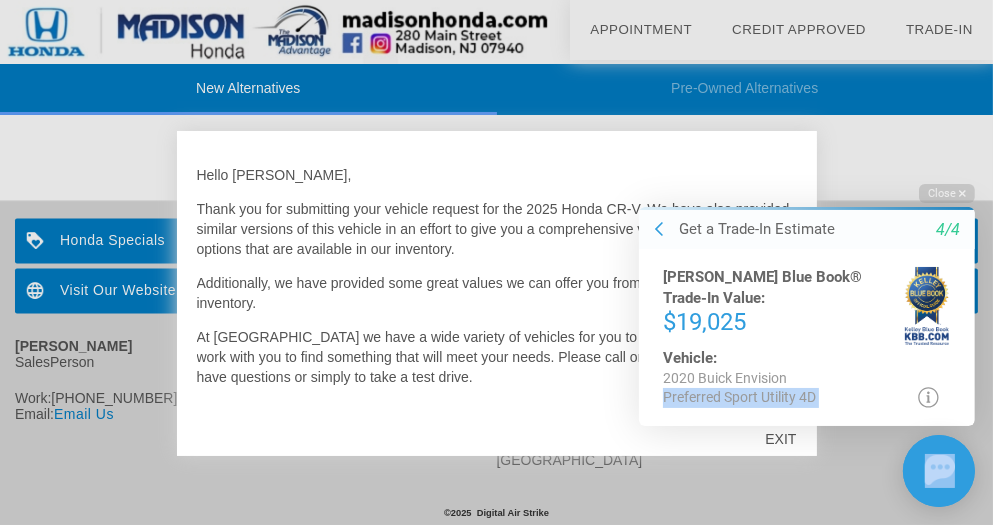 click on "Close Get a Trade-In Estimate 4/4 Kelley Blue Book® Trade-In Value: $19,025 Vehicle: 2020   Buick   Envision   Preferred Sport Utility 4D
© 2025 Kelley Blue Book Co., Inc. All rights reserved.
7/12/2025 Edition for 93101.
Values and pricing are the opinions of Kelley Blue Book, and the actual price of a vehicle may vary.
The value and pricing information displayed for a particular vehicle is based upon the specification,
mileage and/or condition information provided by the person generating this report.
Kelley Blue Book assumes no responsibility for errors or omissions.
Chat Assistance Initial Toast" at bounding box center (794, 344) 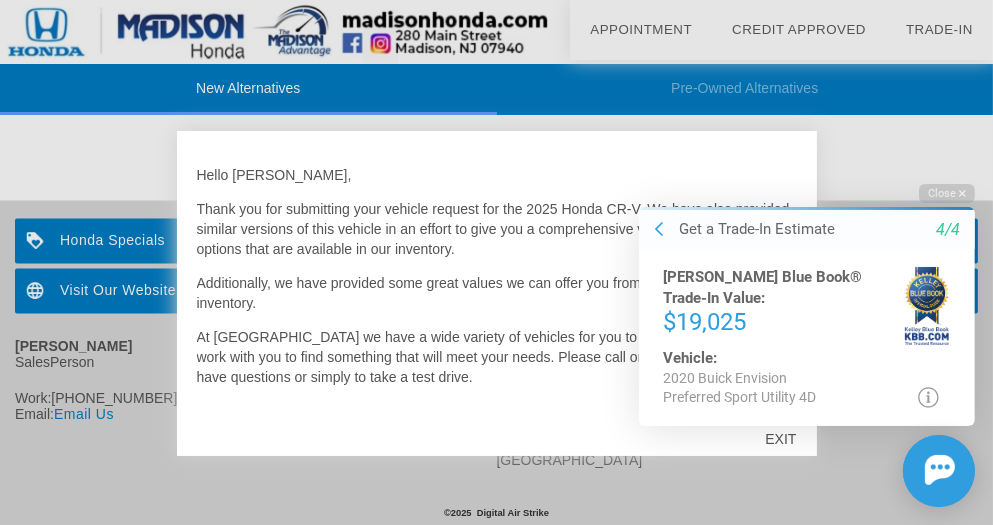 click on "Initial Toast" at bounding box center [794, 470] 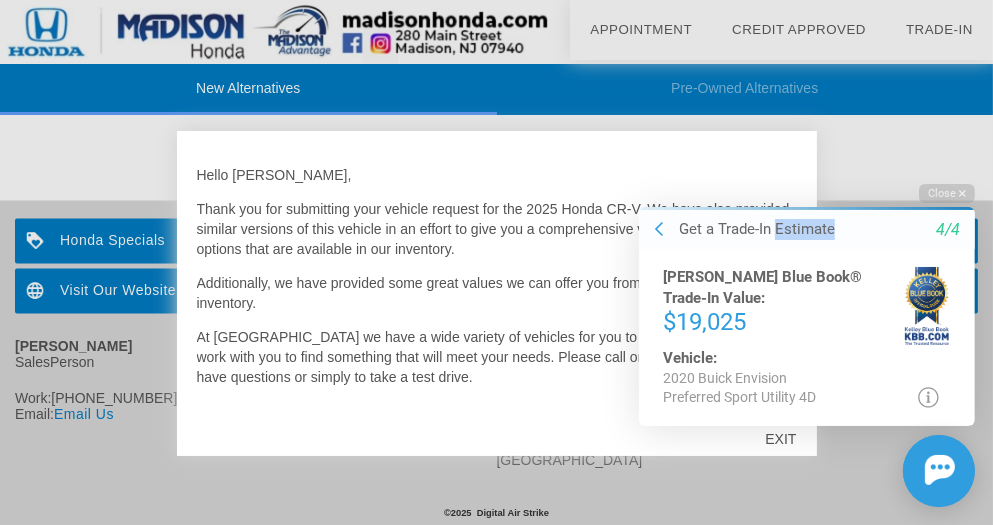 click on "Get a Trade-In Estimate" at bounding box center (756, 228) 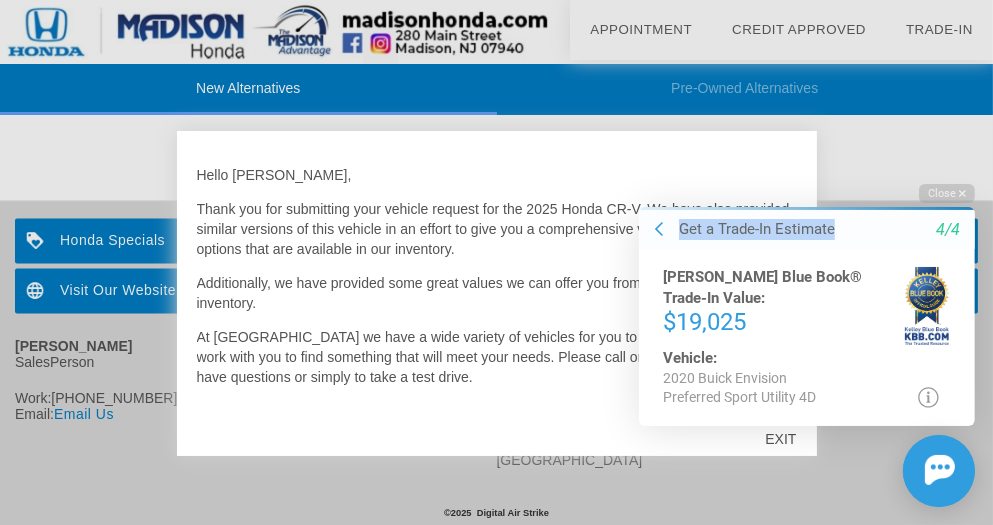 click on "Get a Trade-In Estimate" at bounding box center (756, 228) 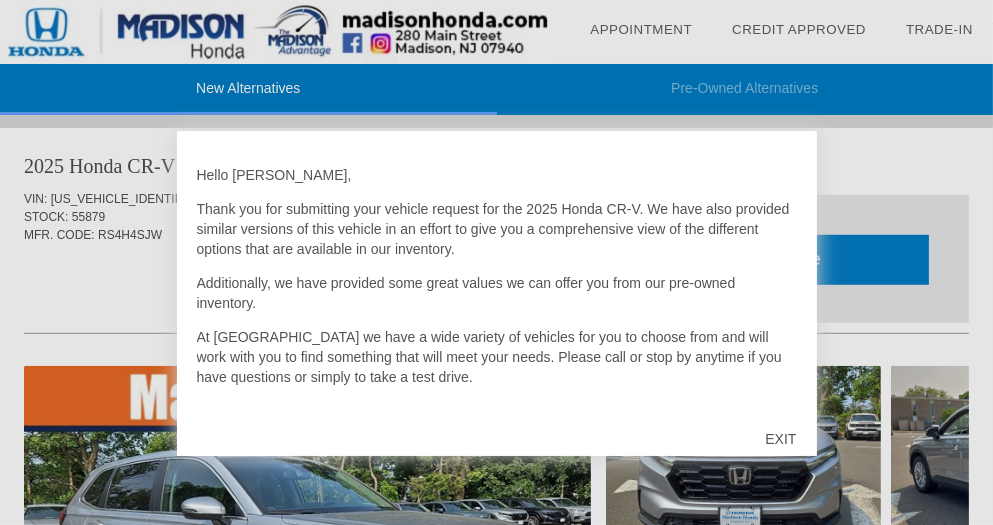 scroll, scrollTop: 0, scrollLeft: 0, axis: both 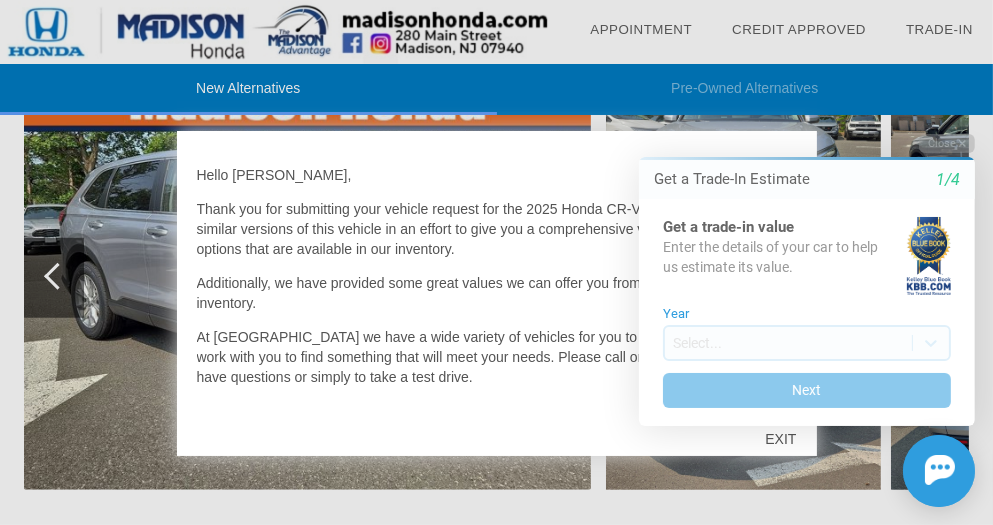 click at bounding box center [496, 262] 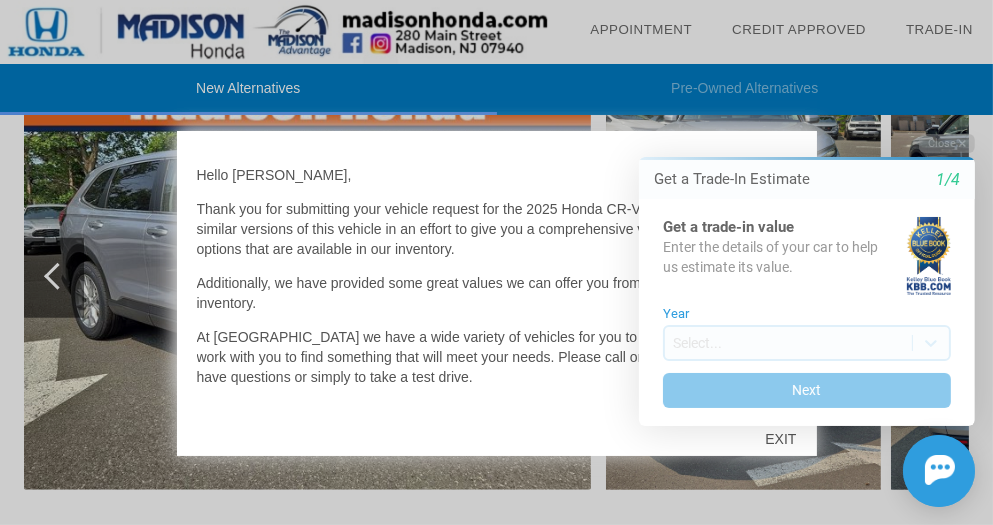 click on "Appointment" at bounding box center [641, 29] 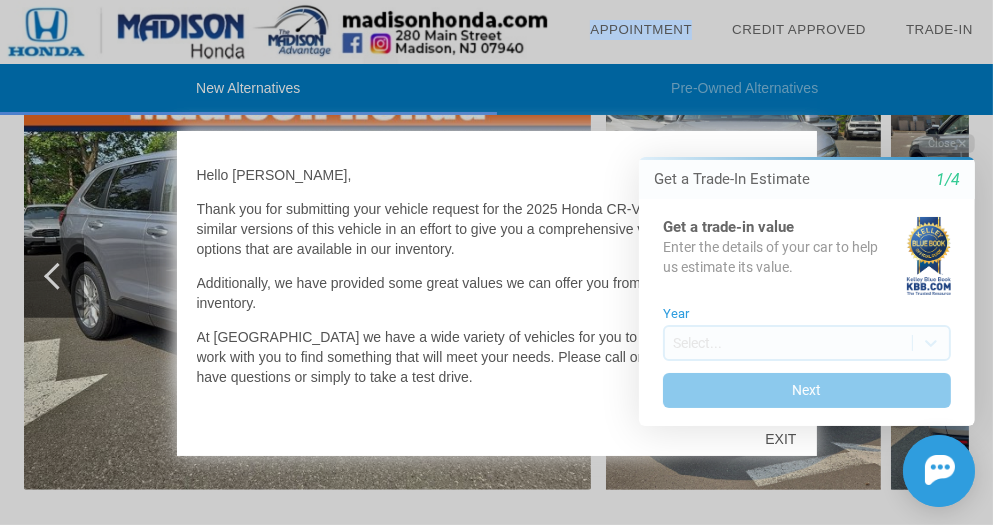 click on "Appointment" at bounding box center (641, 29) 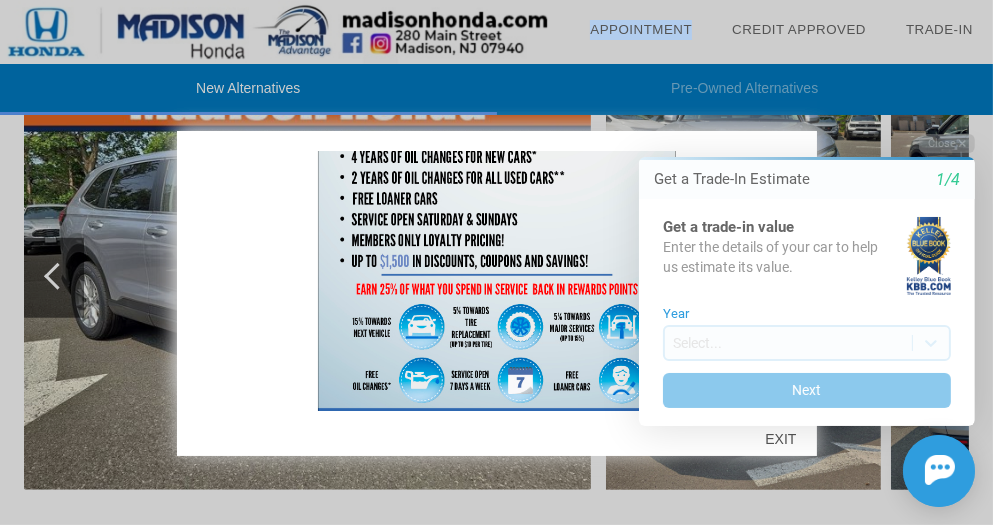 scroll, scrollTop: 581, scrollLeft: 0, axis: vertical 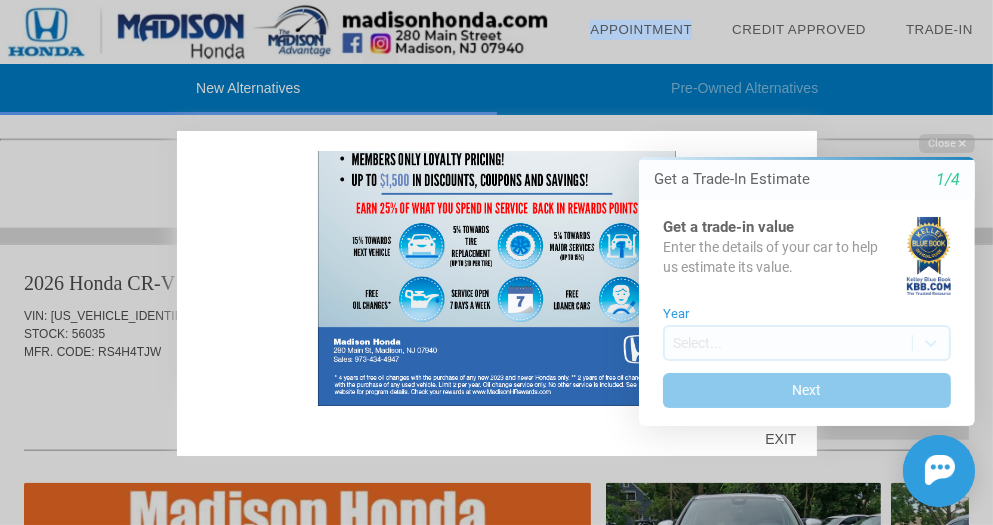click on "Trade-In" at bounding box center (939, 29) 